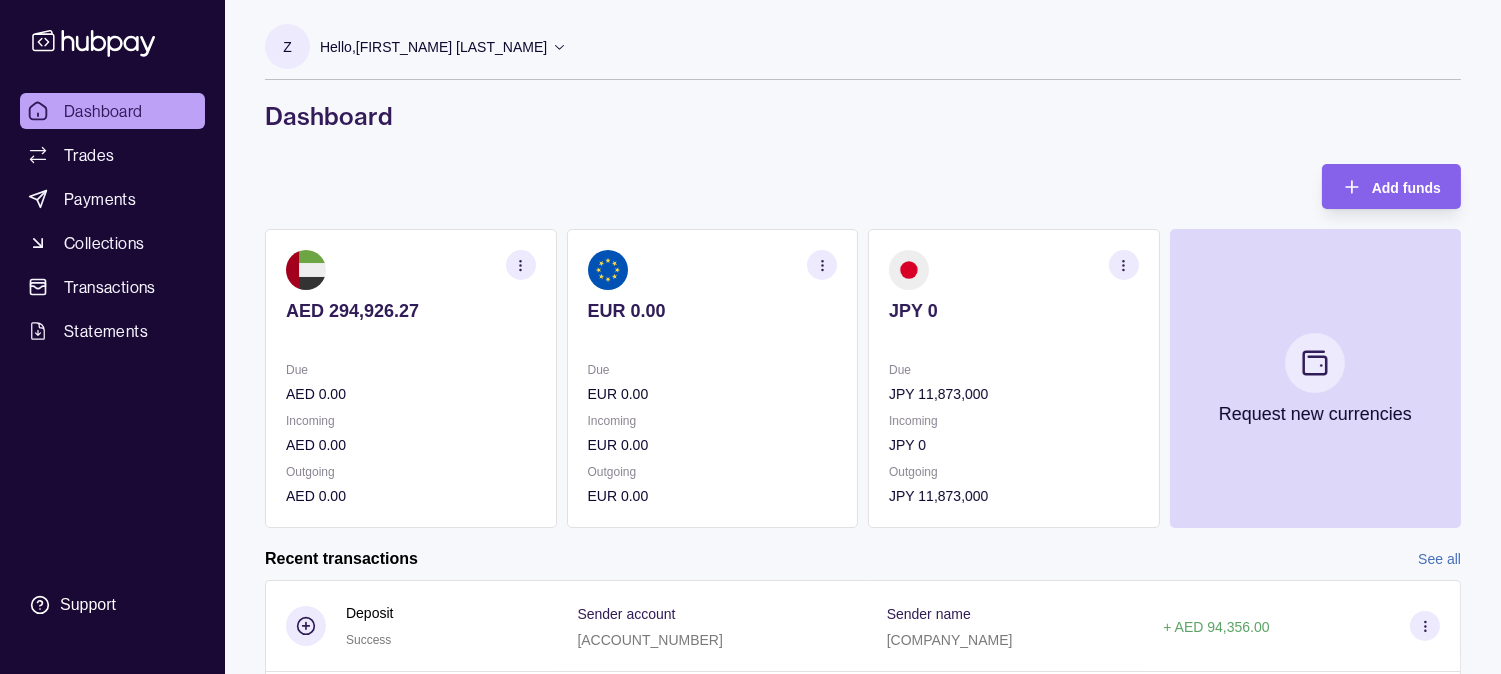 scroll, scrollTop: 333, scrollLeft: 0, axis: vertical 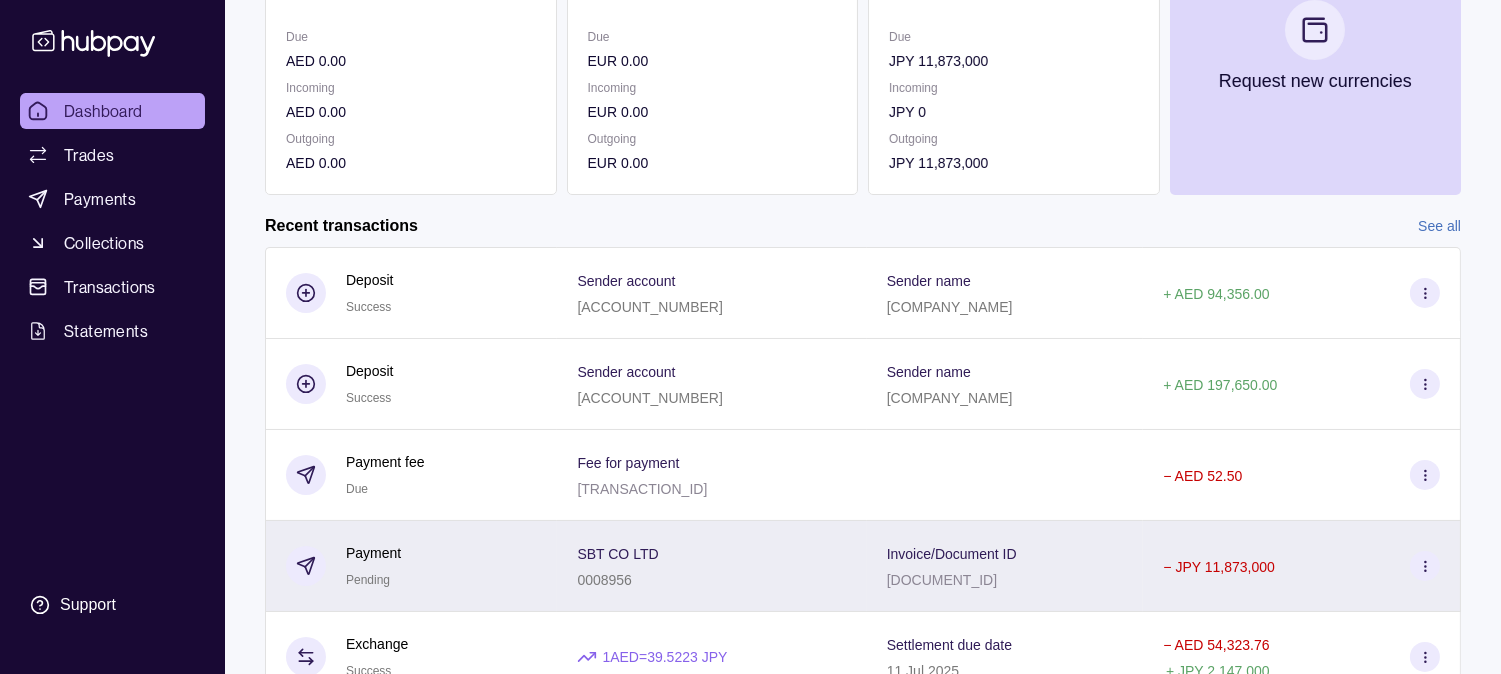 click on "- JPY 11,873,000" at bounding box center (1301, 566) 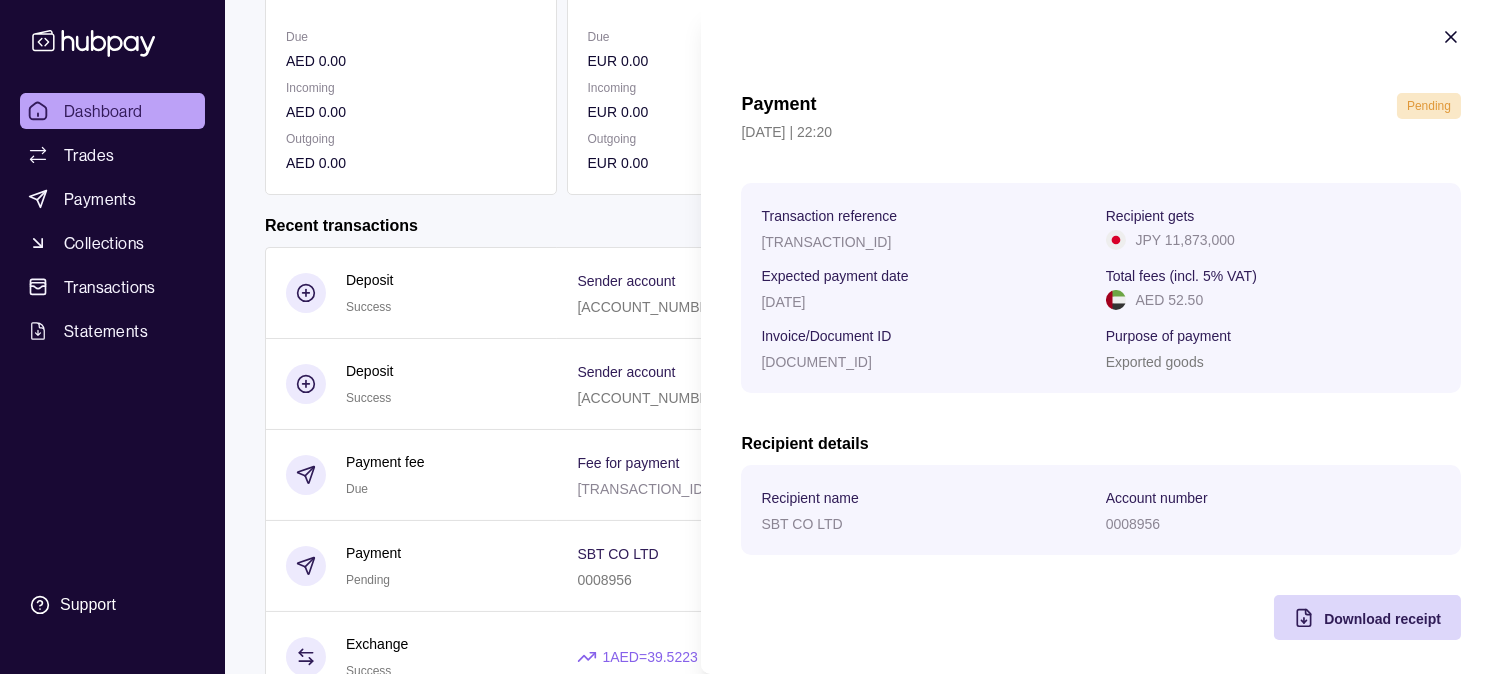 scroll, scrollTop: 21, scrollLeft: 0, axis: vertical 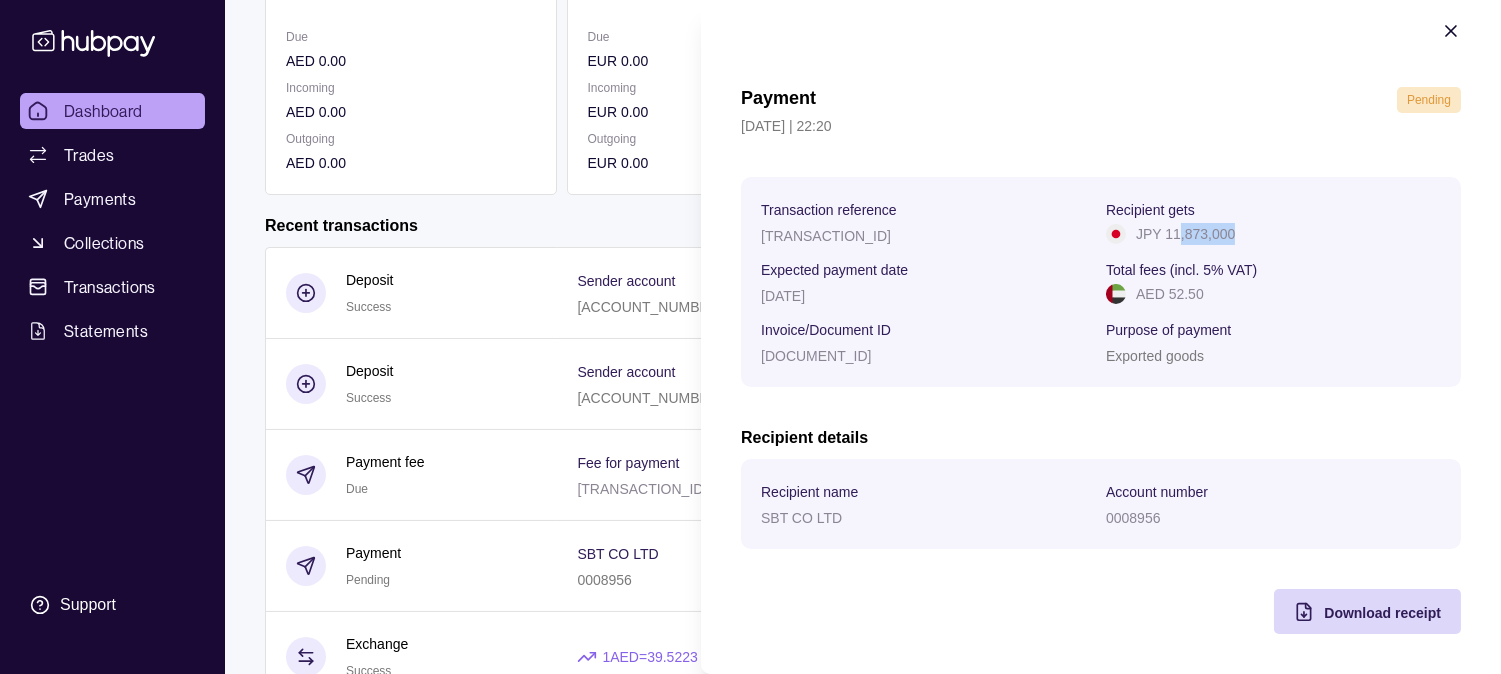 drag, startPoint x: 1220, startPoint y: 236, endPoint x: 1153, endPoint y: 255, distance: 69.641945 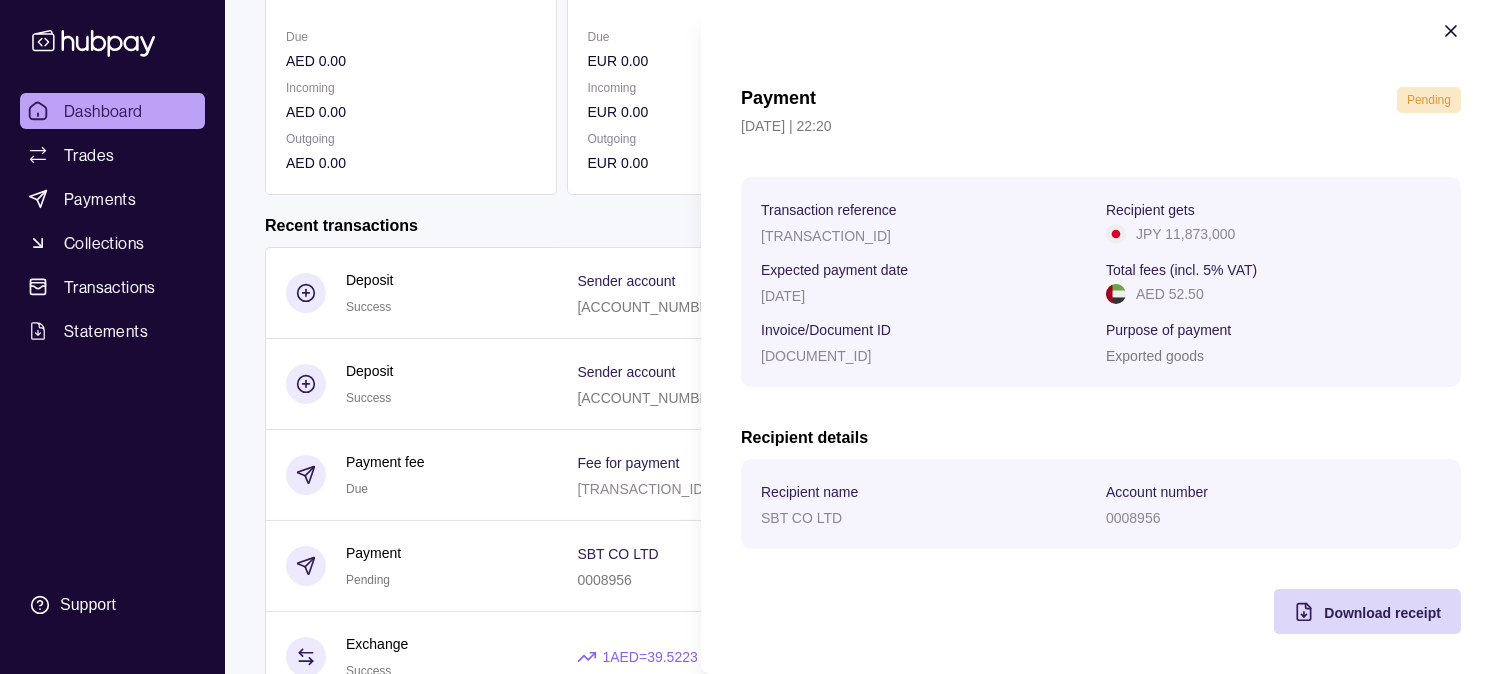 click on "Total fees (incl. 5% VAT)" at bounding box center (1181, 269) 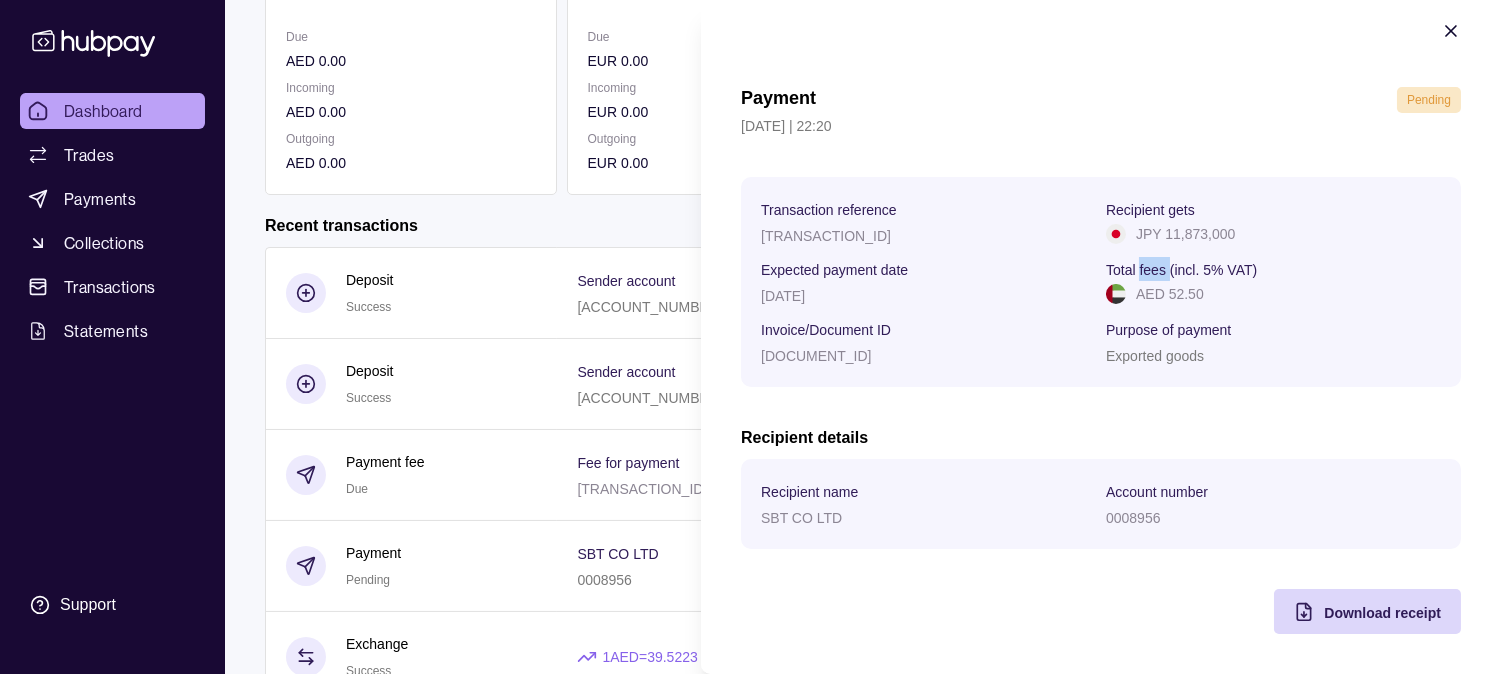 click on "Total fees (incl. 5% VAT)" at bounding box center [1181, 269] 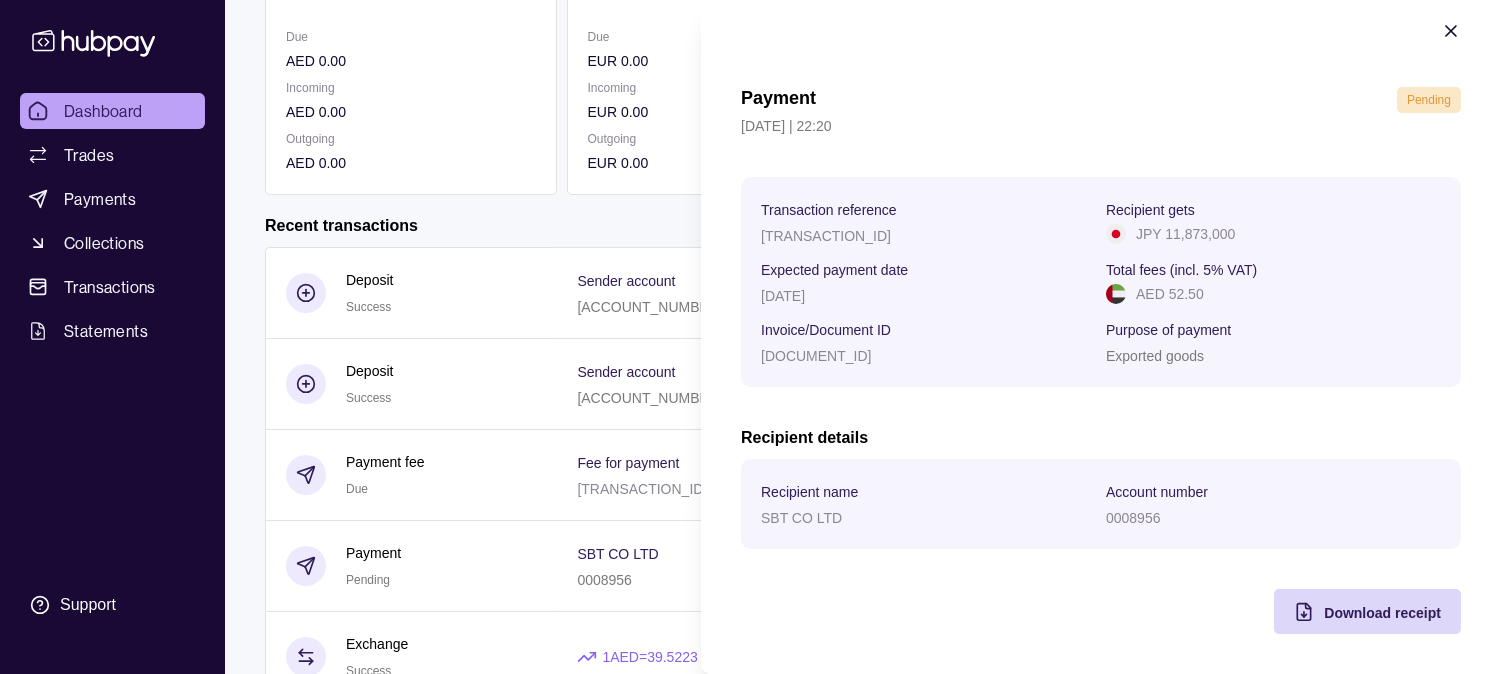 click on "JPY 11,873,000" at bounding box center (1185, 234) 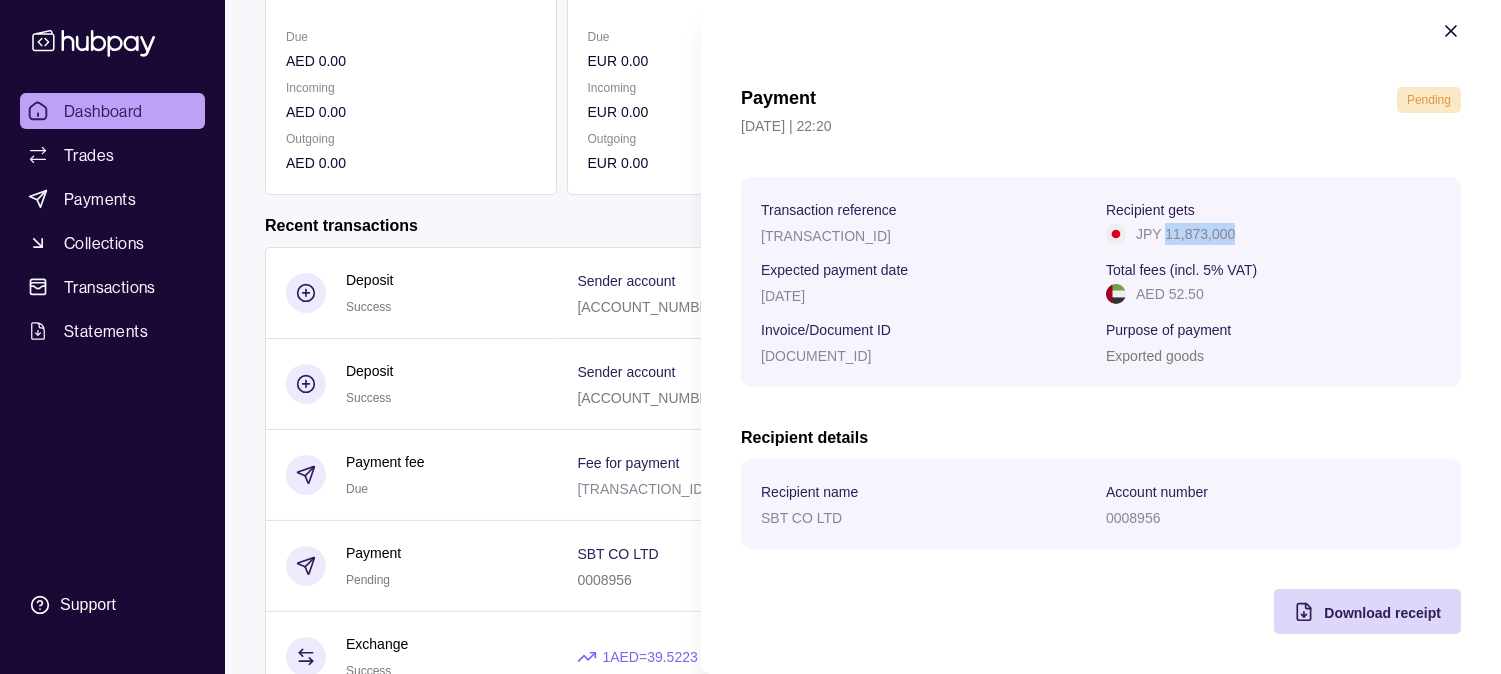 drag, startPoint x: 1231, startPoint y: 232, endPoint x: 1158, endPoint y: 243, distance: 73.82411 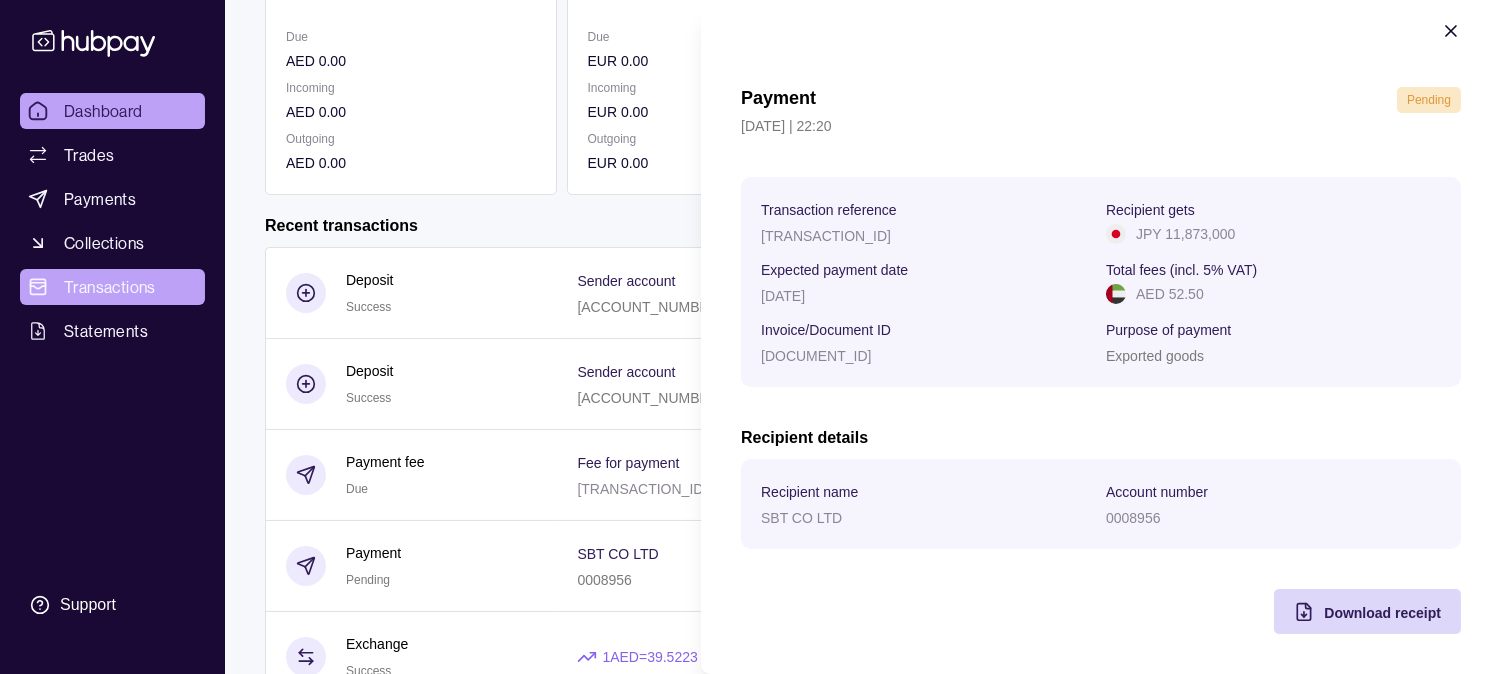 click on "Dashboard Trades Payments Collections Transactions Statements Support Z Hello, [FIRST_NAME] [LAST_NAME] [COMPANY_NAME] Change account Account Terms and conditions Privacy policy Sign out Dashboard Add funds AED 294,926.27 Due AED 0.00 Incoming AED 0.00 Outgoing AED 0.00 EUR 0.00 Due EUR 0.00 Incoming EUR 0.00 Outgoing EUR 0.00 JPY 0 Due JPY 11,873,000 Incoming JPY 0 Outgoing JPY 11,873,000 Request new currencies Recent transactions See all Details Amount Deposit +" at bounding box center (750, 325) 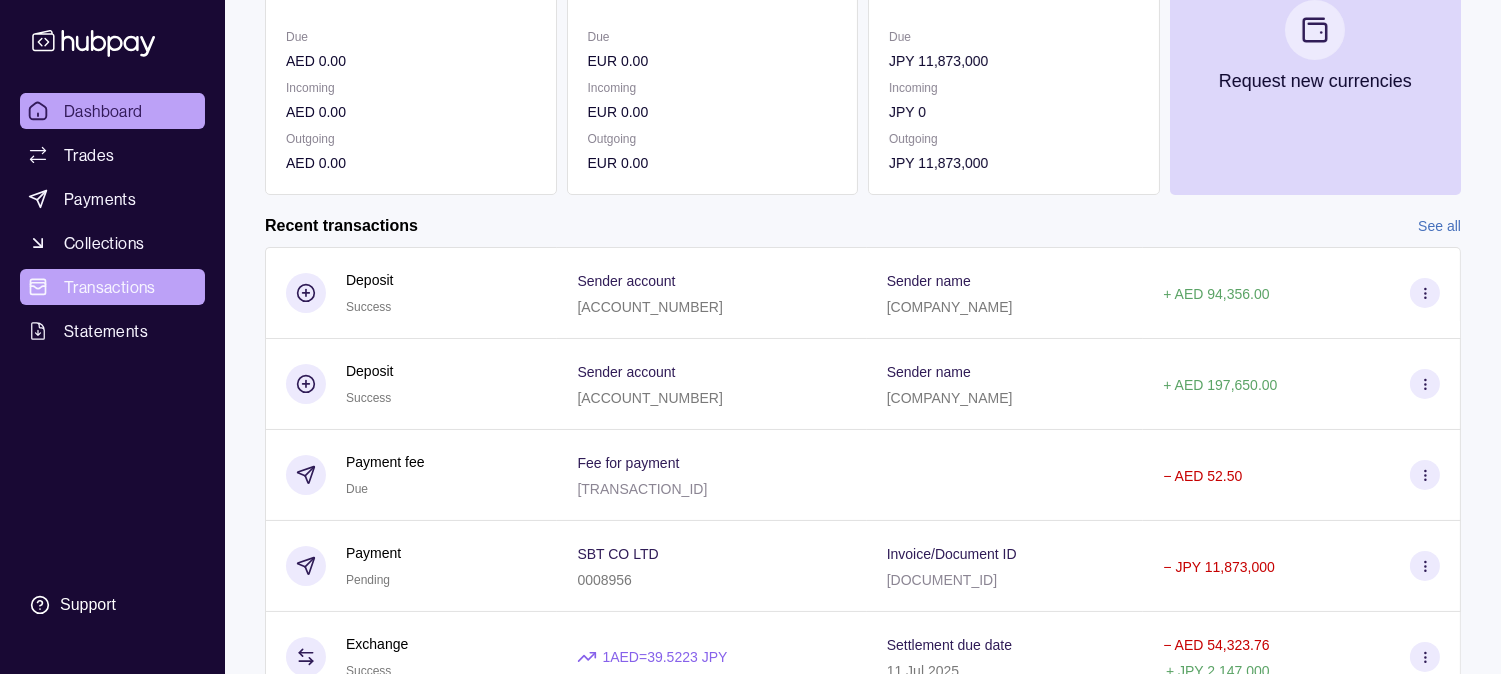 click on "Transactions" at bounding box center (110, 287) 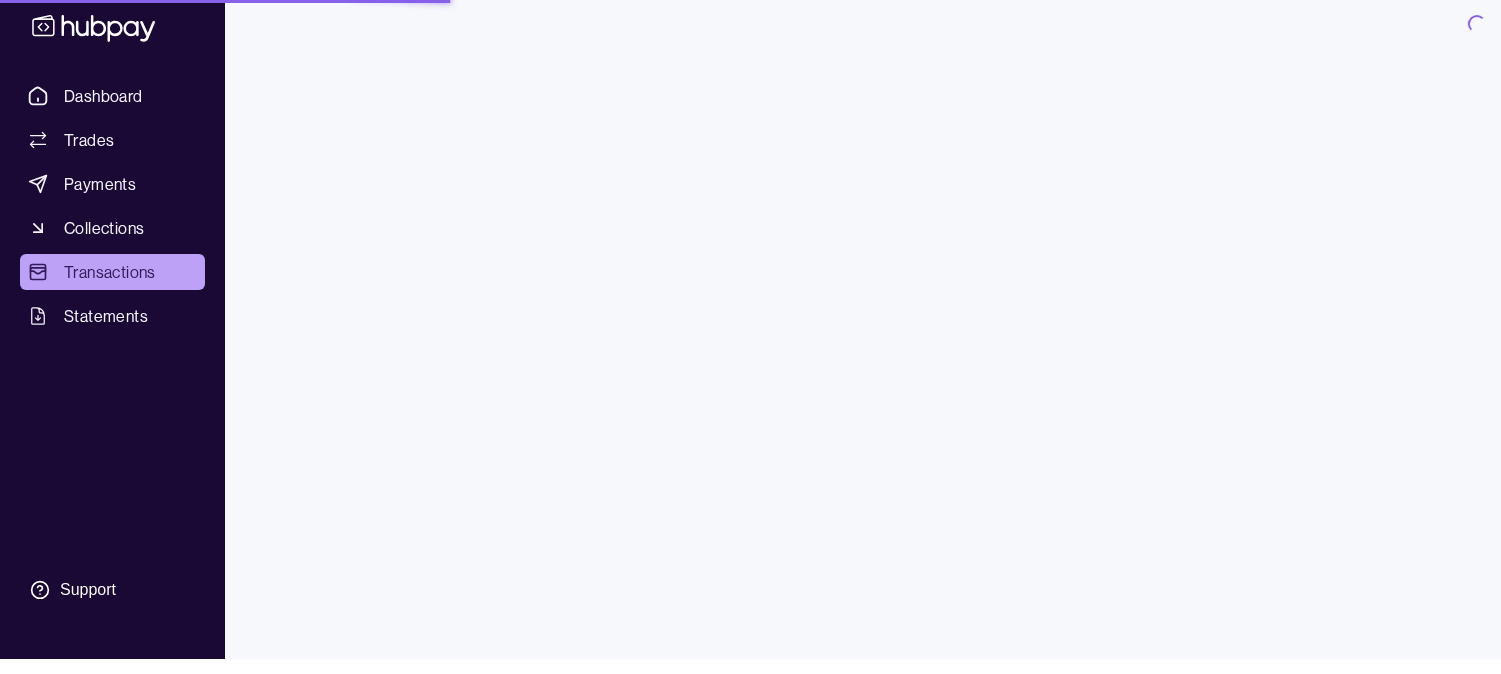 scroll, scrollTop: 0, scrollLeft: 0, axis: both 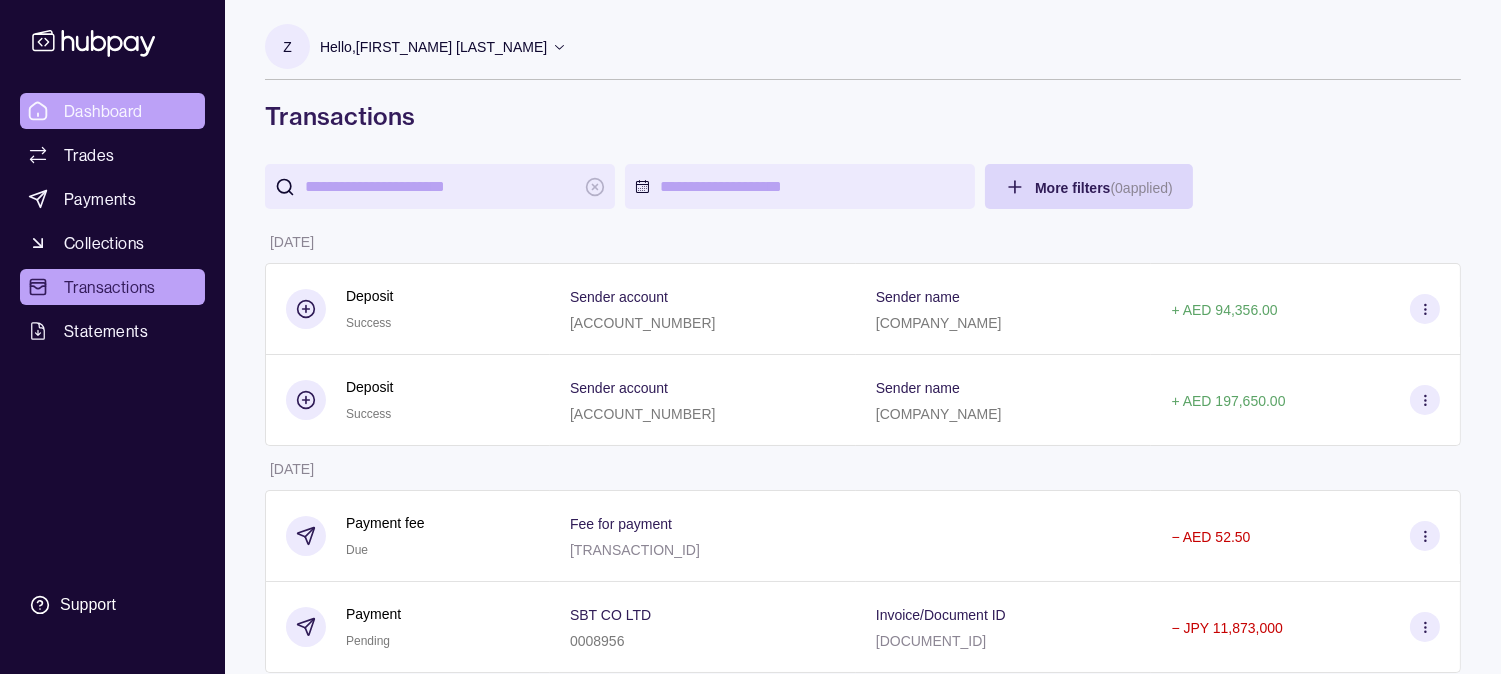click on "Dashboard" at bounding box center [103, 111] 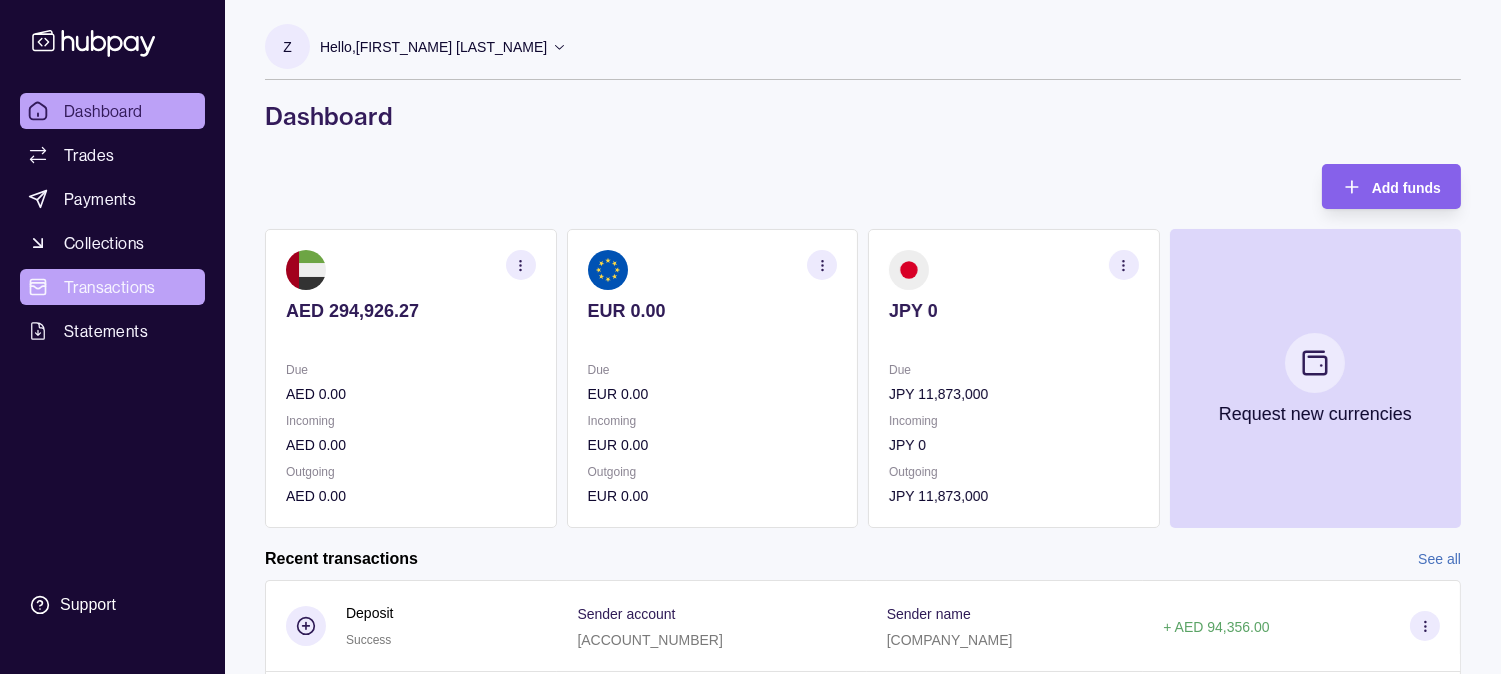 click on "Transactions" at bounding box center [110, 287] 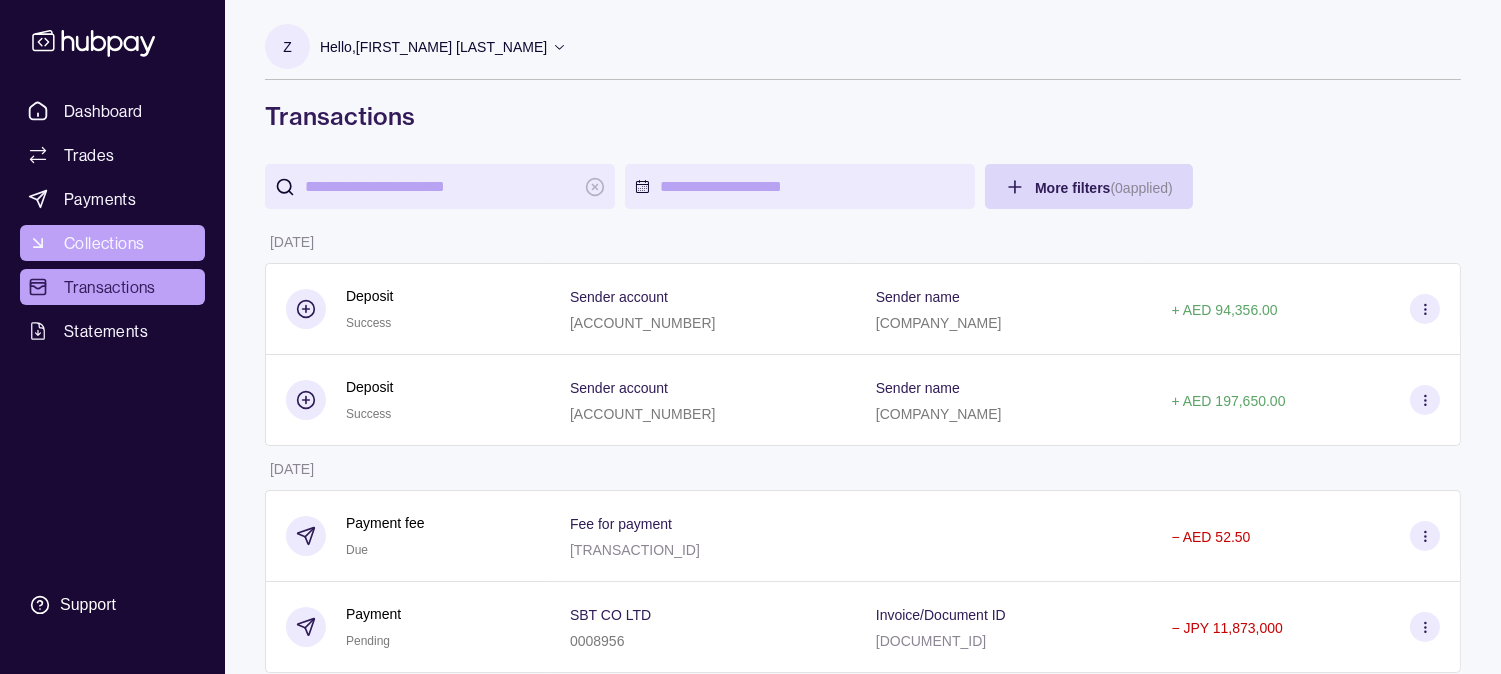 click on "Collections" at bounding box center (104, 243) 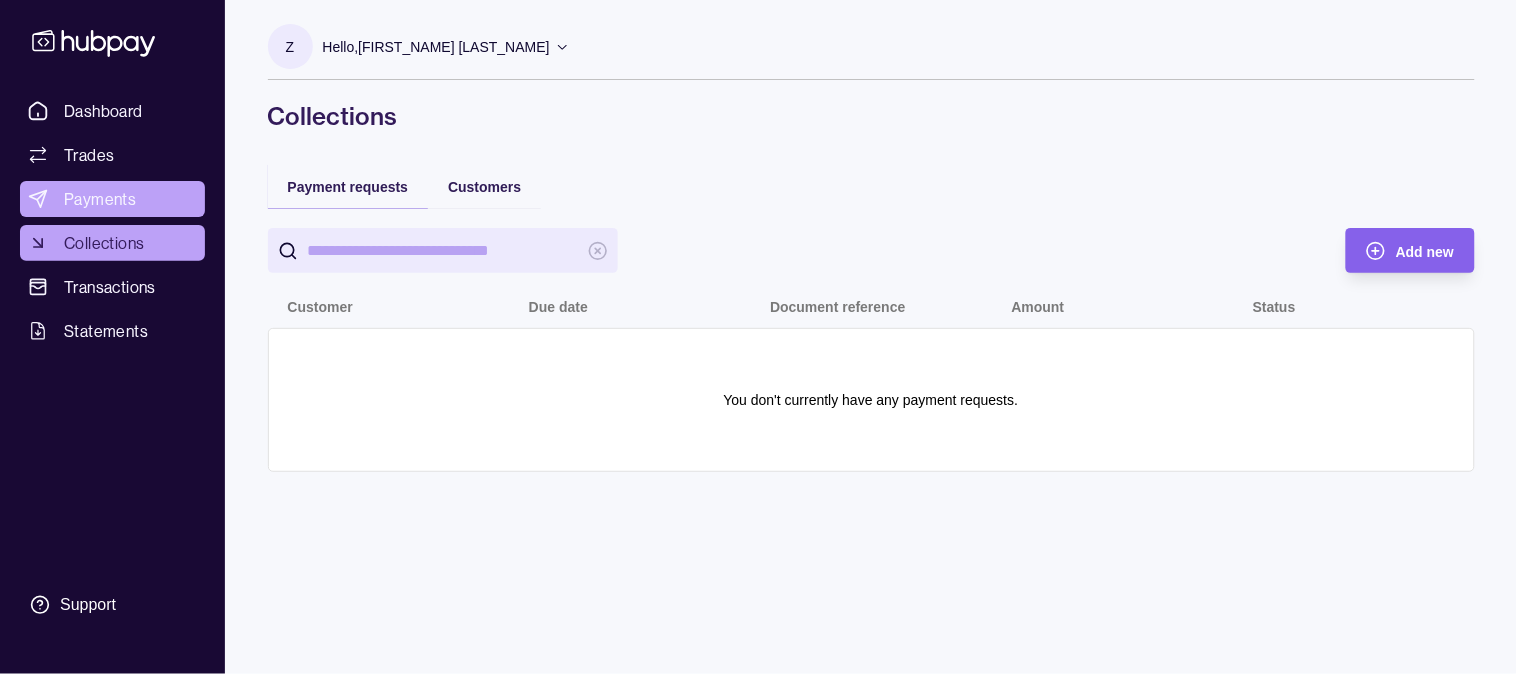 click on "Payments" at bounding box center (100, 199) 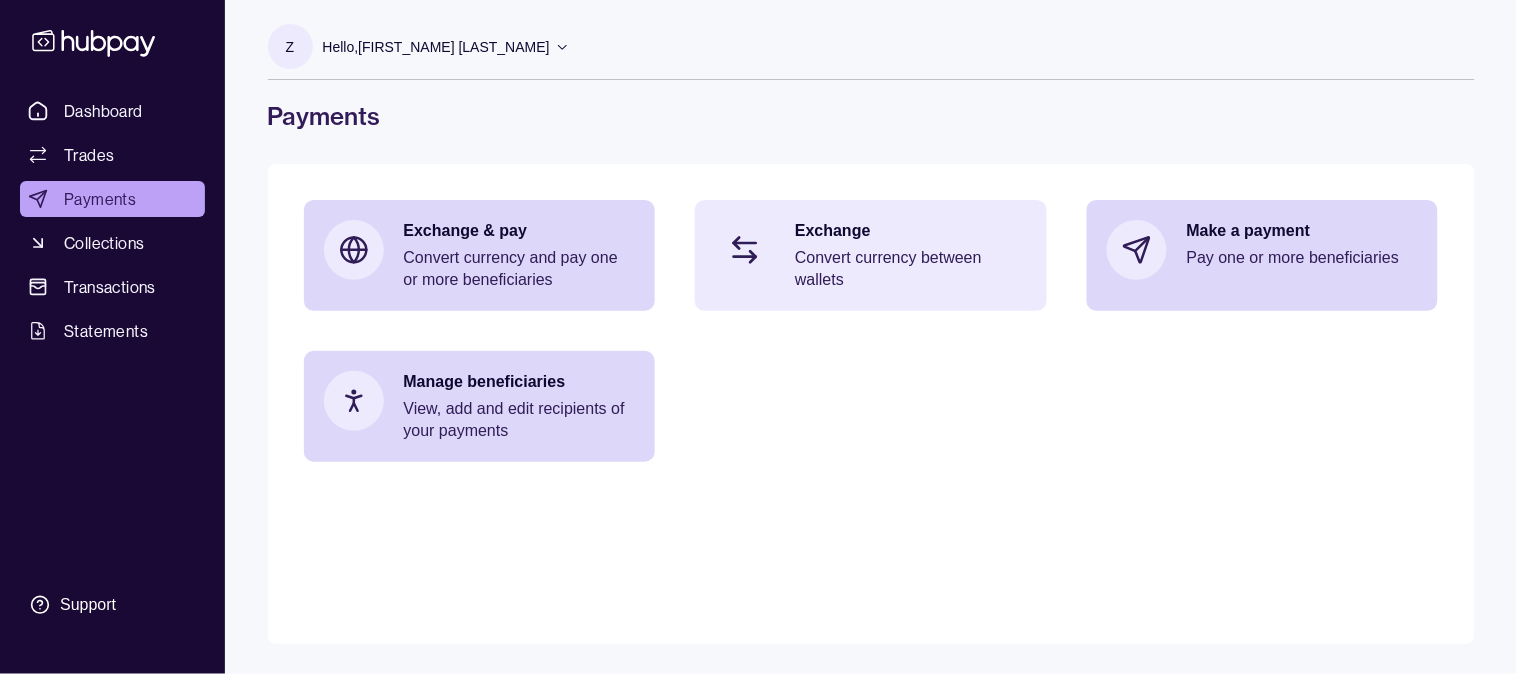 click on "Convert currency between wallets" at bounding box center (911, 269) 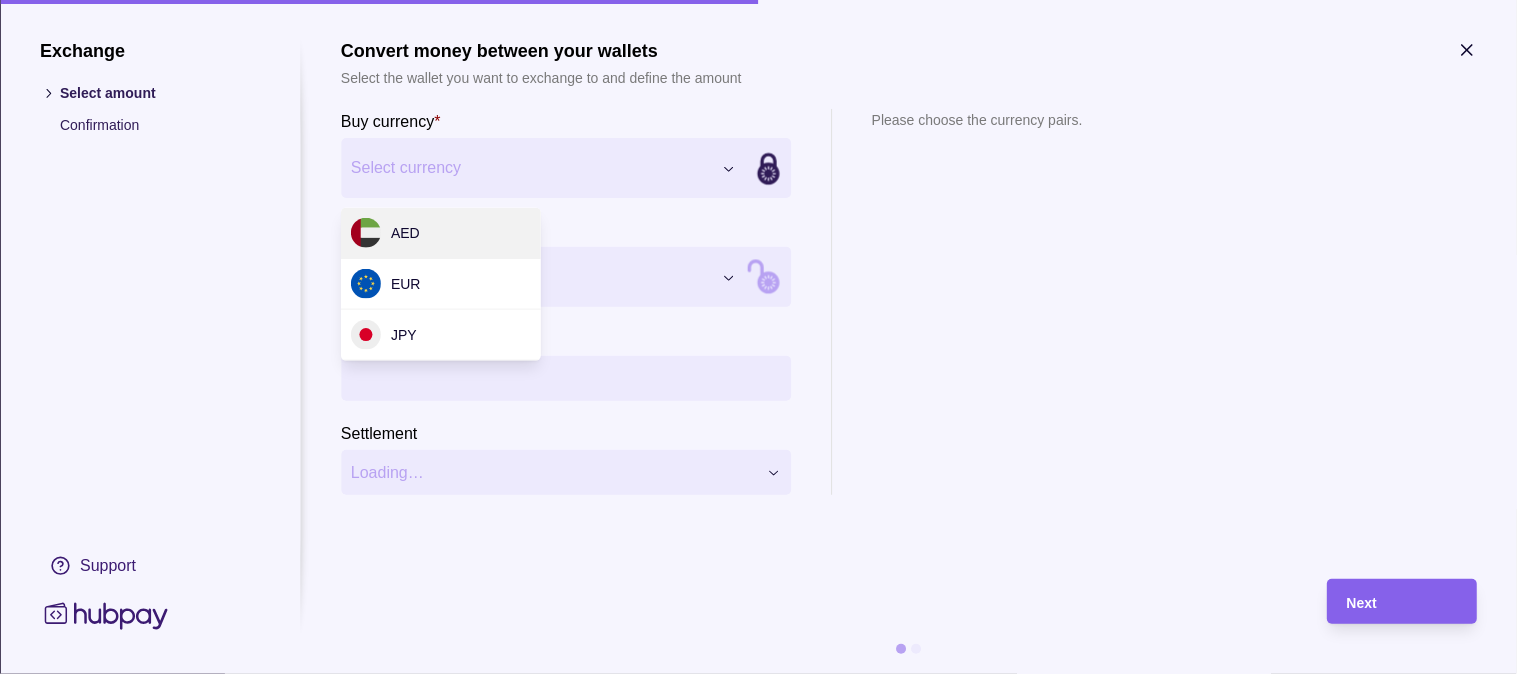 click on "Exchange Select amount Confirmation Support Convert money between your wallets Select the wallet you want to exchange to and define the amount Buy currency  * Select currency *** *** *** Sell currency  * Select currency *** *** *** Buy amount  * Settlement Loading… Please choose the currency pairs. Next" at bounding box center [758, 674] 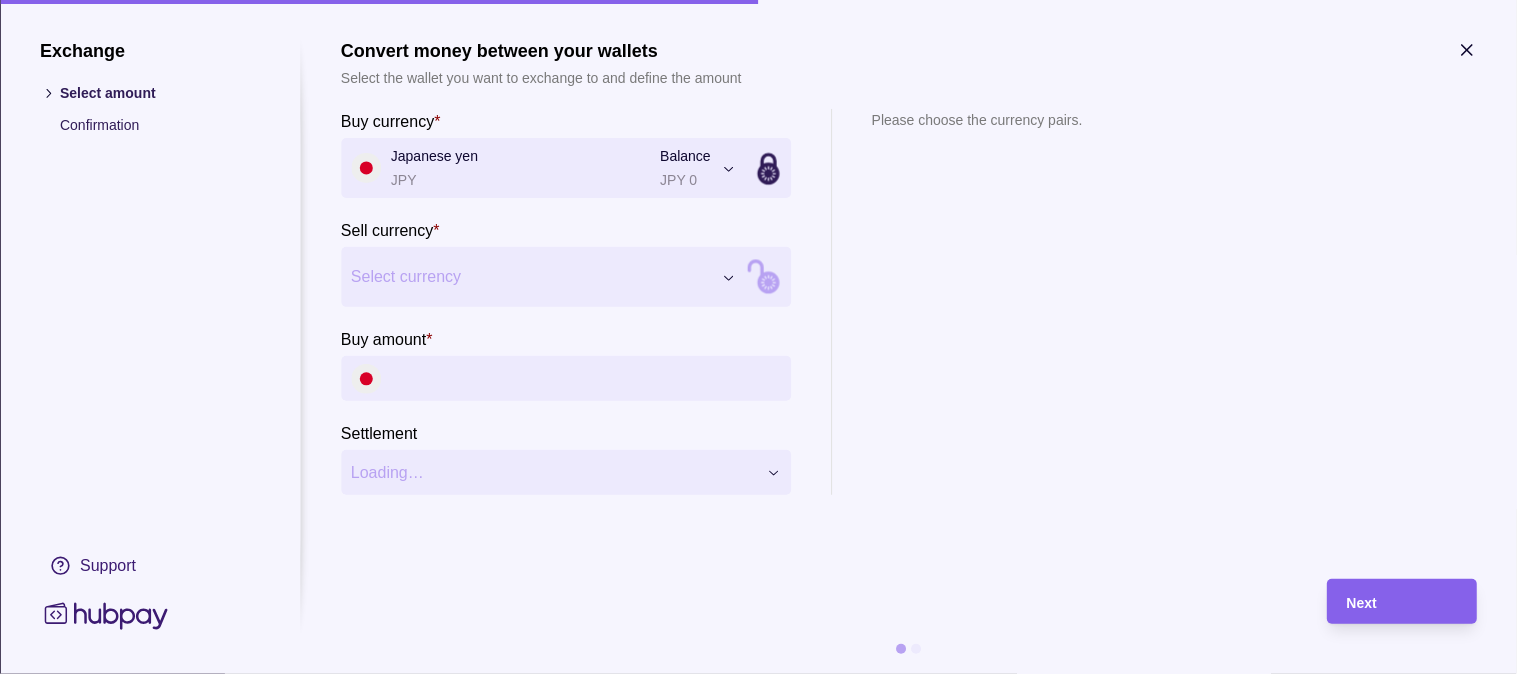 click on "Exchange Select amount Confirmation Support Convert money between your wallets Select the wallet you want to exchange to and define the amount Buy currency  * Japanese yen JPY Balance JPY 0 *** *** *** Sell currency  * Select currency *** *** *** Buy amount  * Settlement Loading… Please choose the currency pairs. Next" at bounding box center [758, 674] 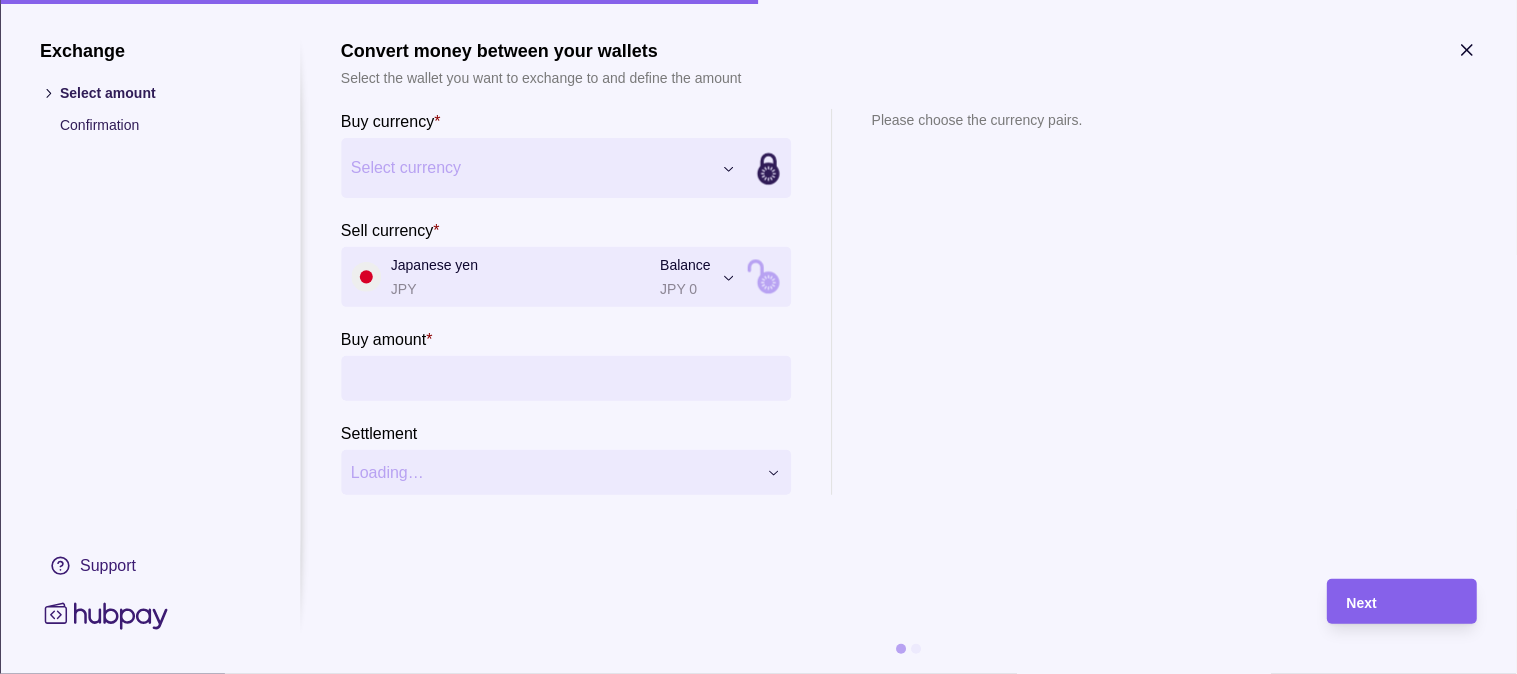 click on "Buy amount  *" at bounding box center (586, 378) 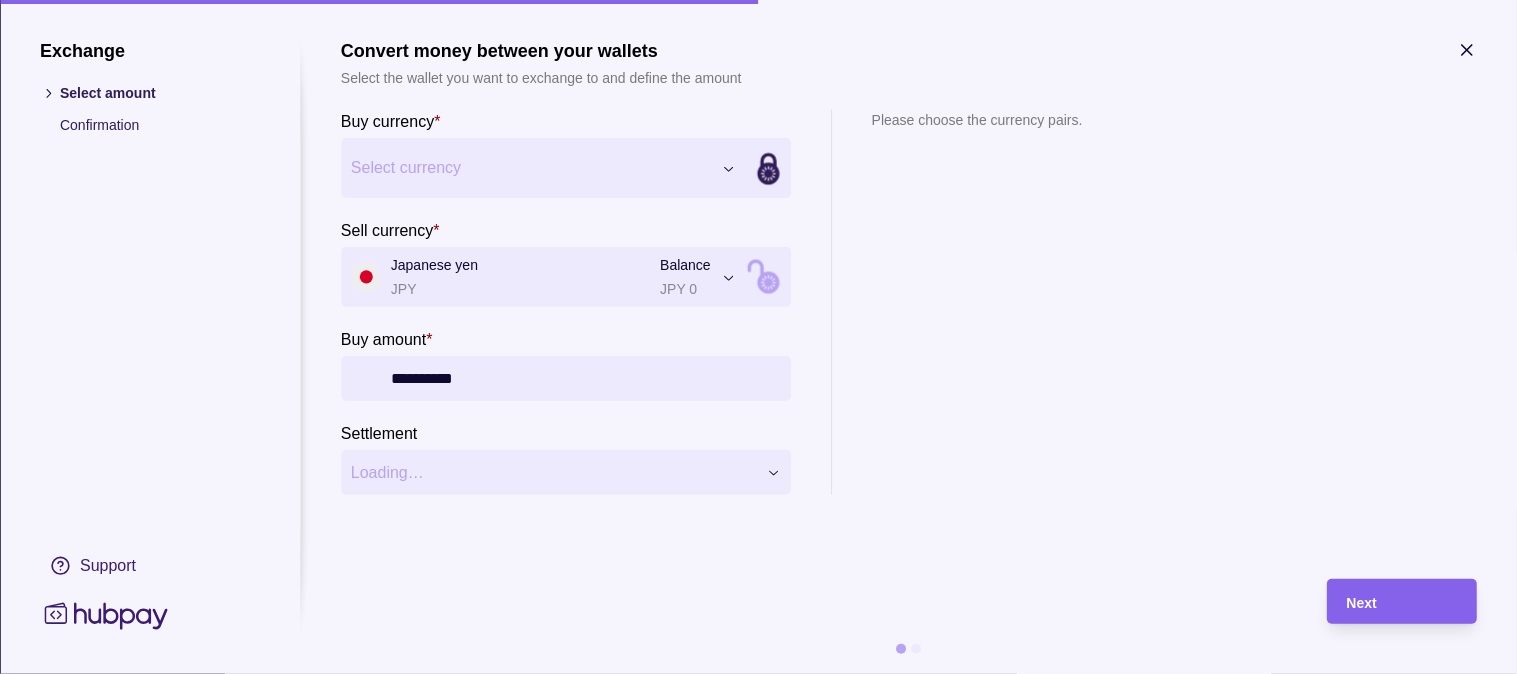 type on "**********" 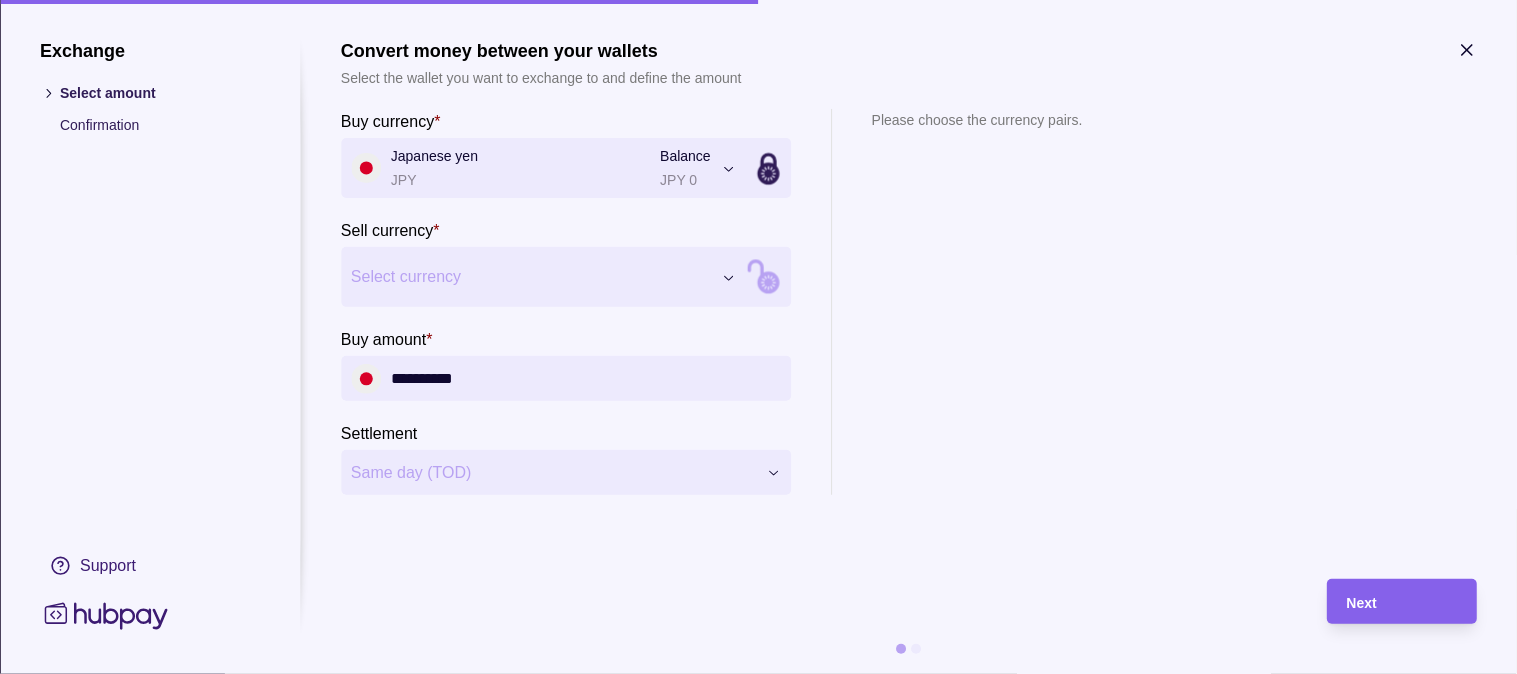 click on "**********" at bounding box center (758, 674) 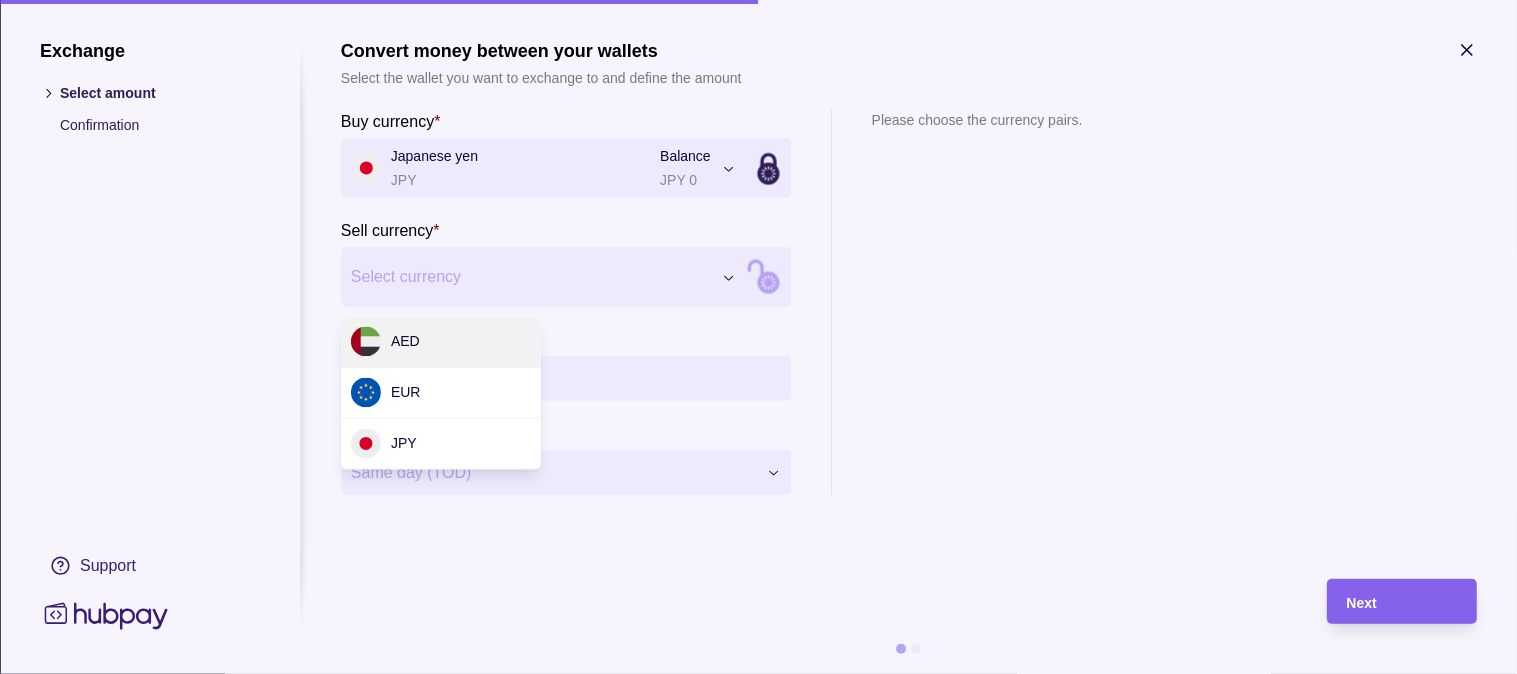 drag, startPoint x: 423, startPoint y: 391, endPoint x: 447, endPoint y: 340, distance: 56.364883 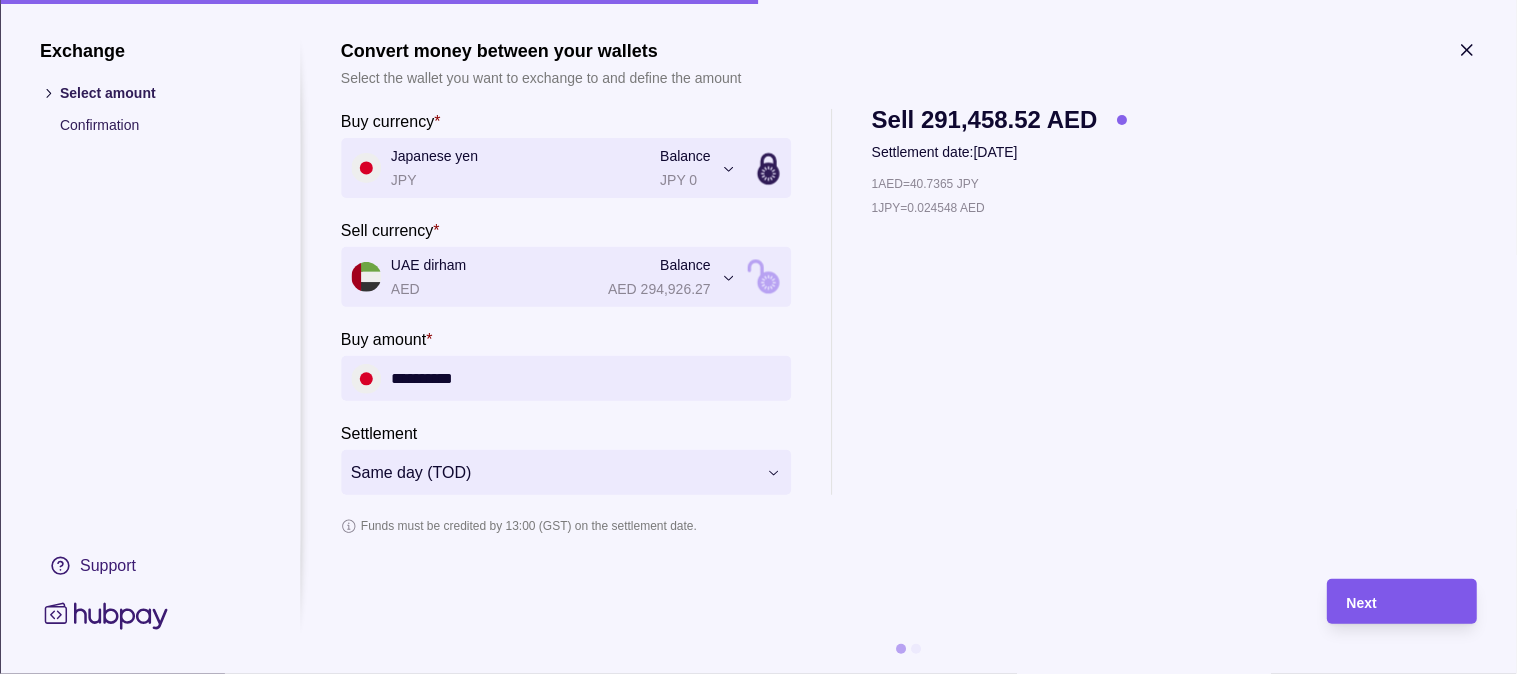 click on "Next" at bounding box center [1387, 601] 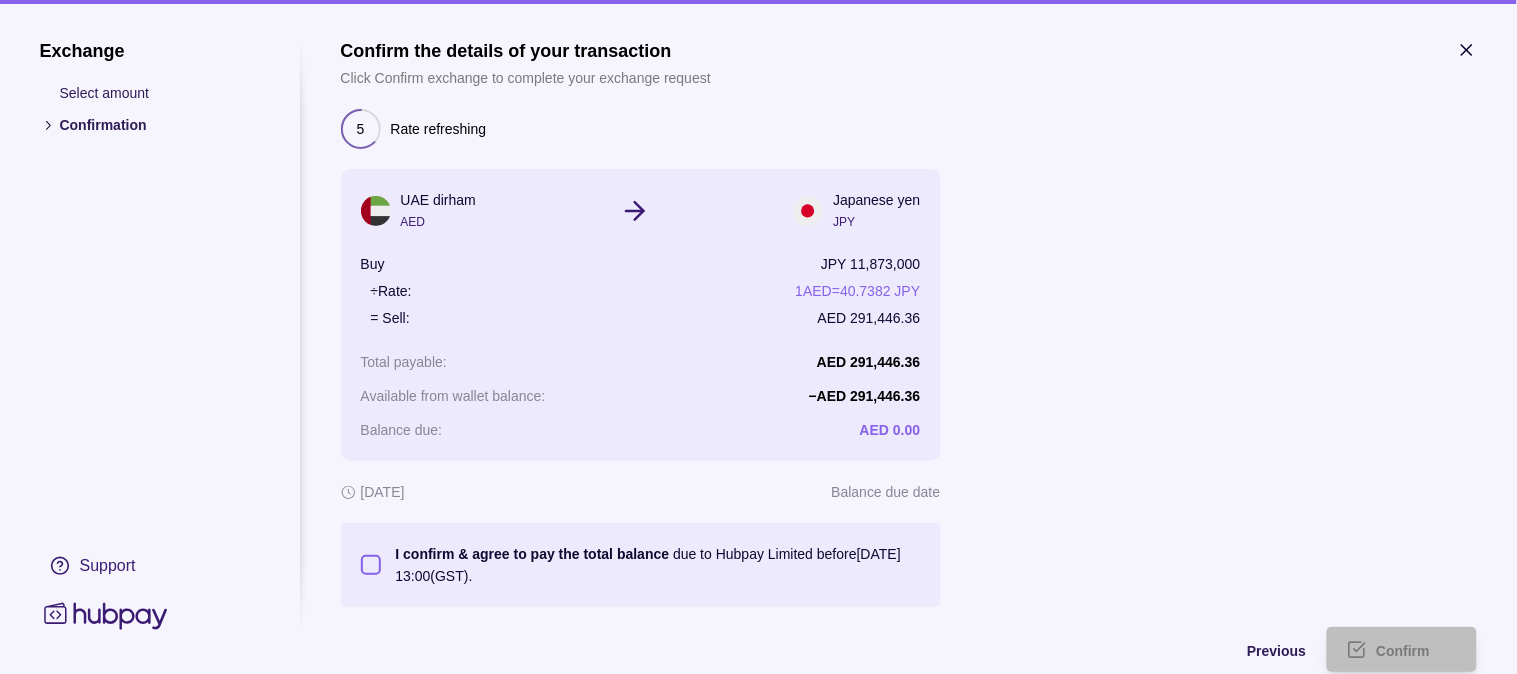 click on "I confirm & agree to pay the total balance due to Hubpay Limited before [DATE] 13:00 (GST)." at bounding box center [371, 565] 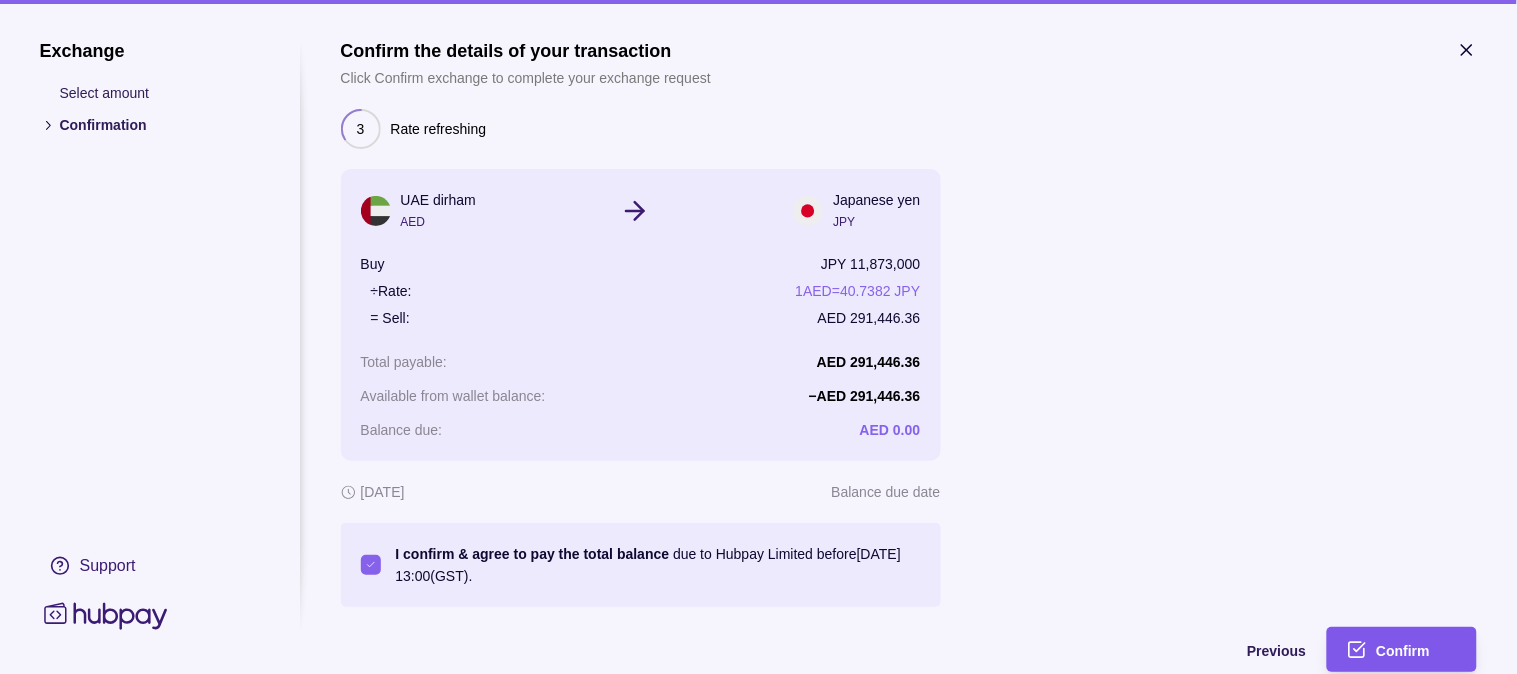 click on "Confirm" at bounding box center (1404, 651) 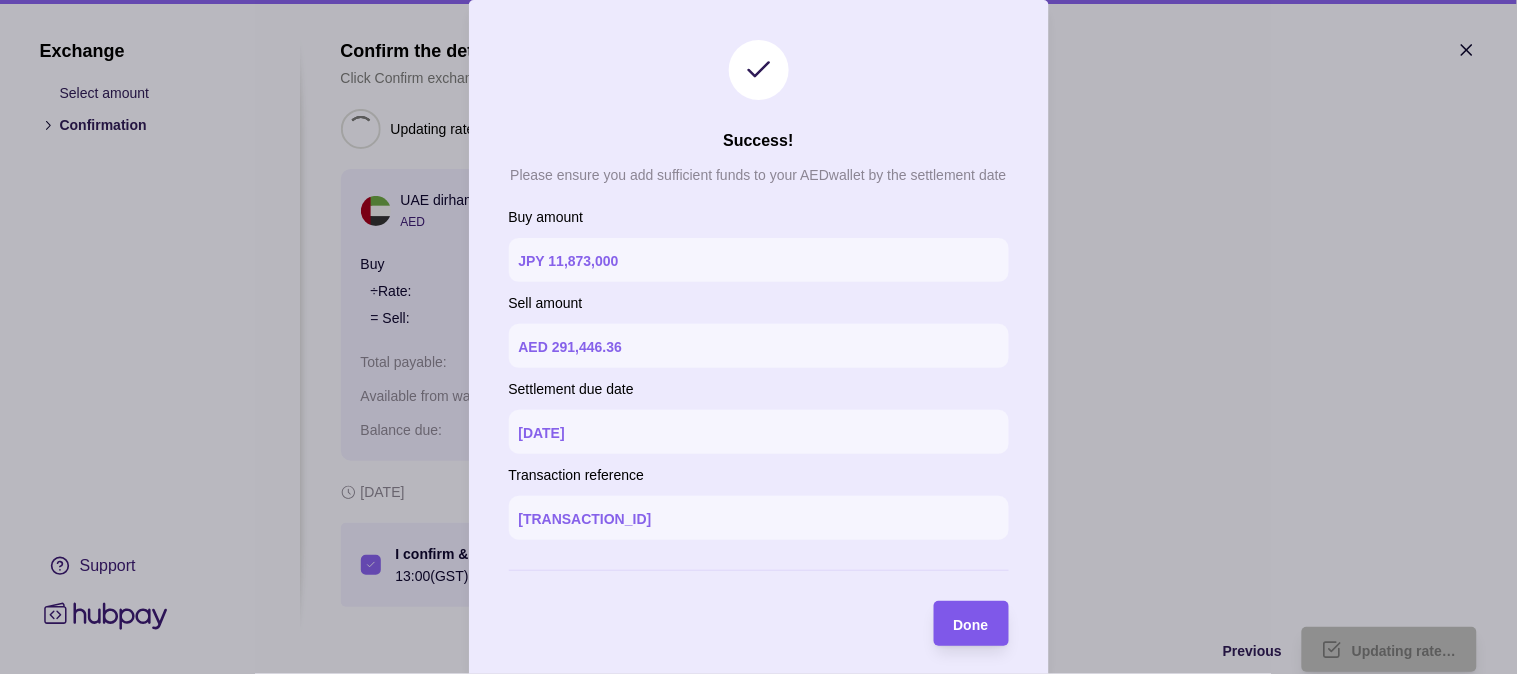 click on "Done" at bounding box center (971, 625) 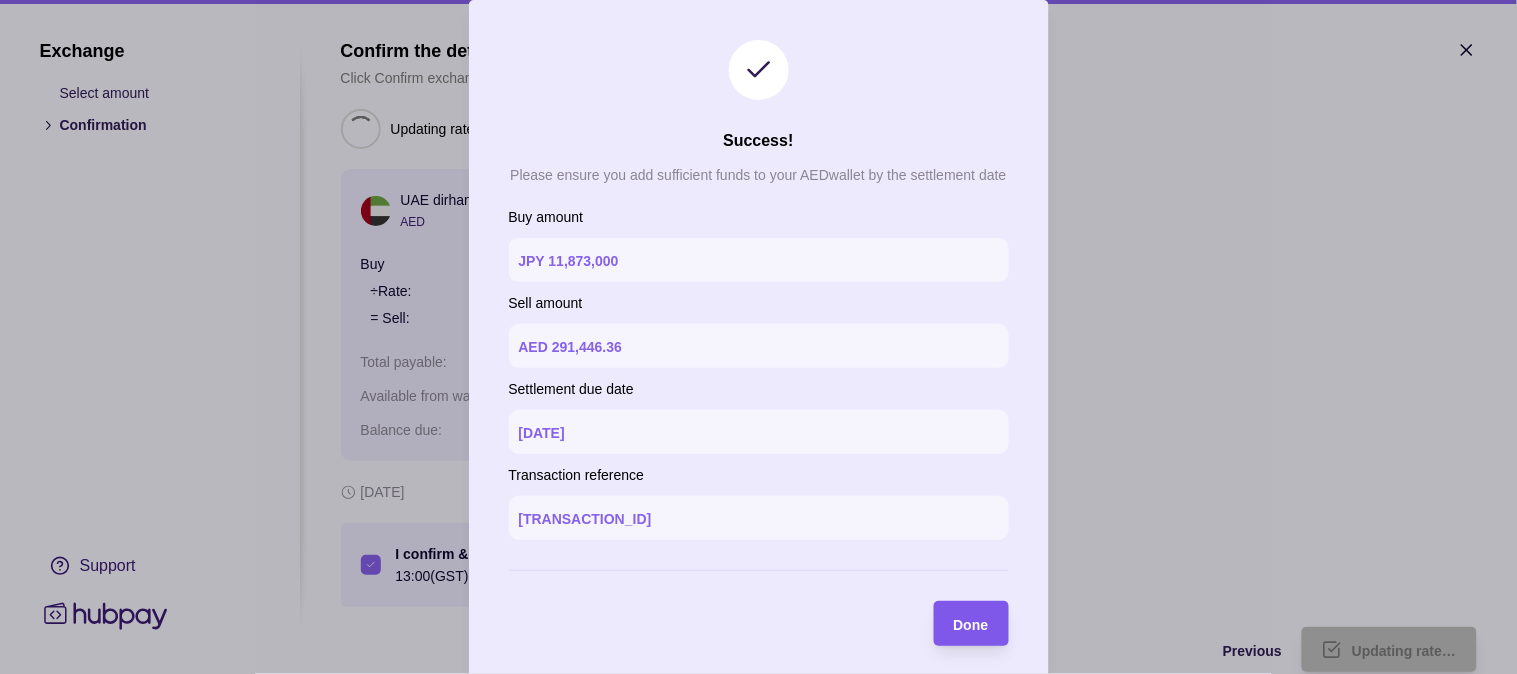 click on "Exchange & pay Convert currency and pay one or more beneficiaries Exchange Convert currency between wallets Make a payment Pay one or more beneficiaries Manage beneficiaries View, add and edit recipients of your payments" at bounding box center (871, 404) 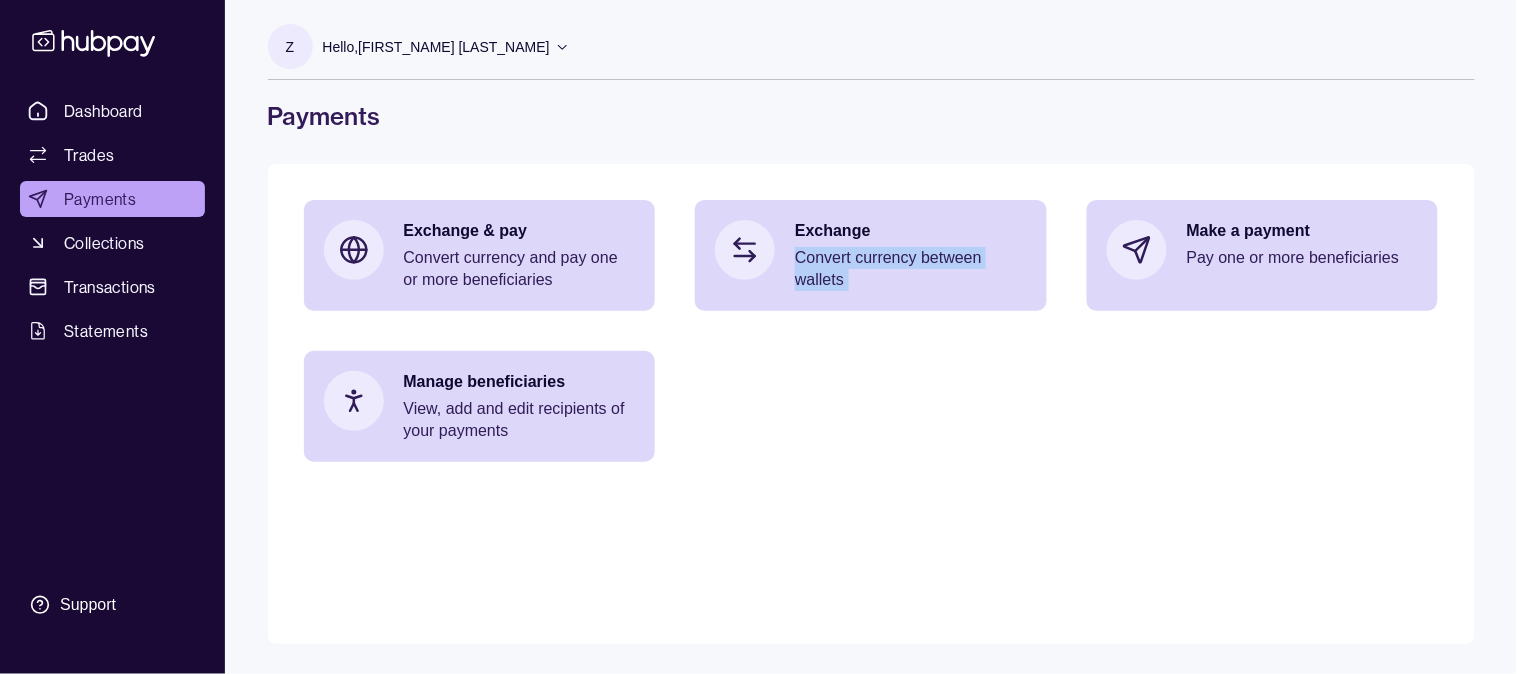 click on "Exchange & pay Convert currency and pay one or more beneficiaries Exchange Convert currency between wallets Make a payment Pay one or more beneficiaries Manage beneficiaries View, add and edit recipients of your payments" at bounding box center [871, 404] 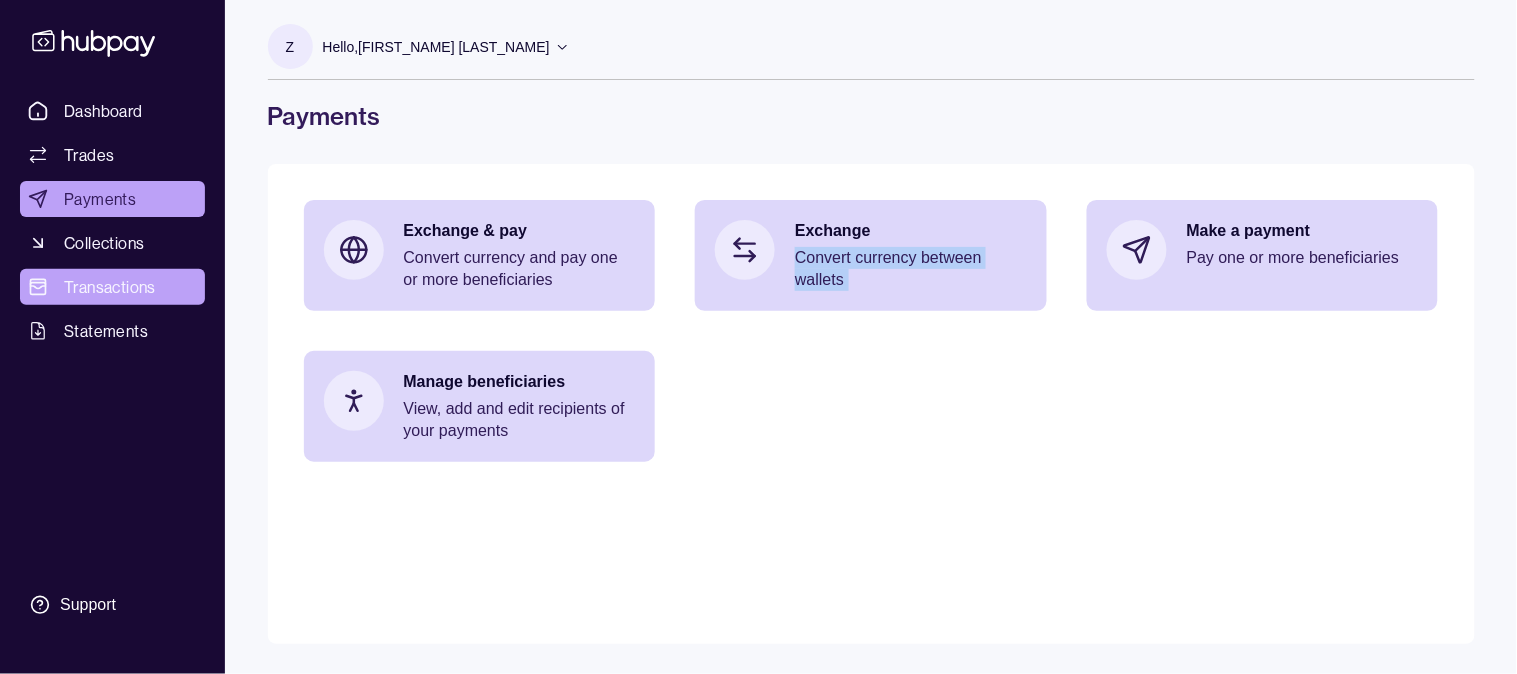 click on "Transactions" at bounding box center (110, 287) 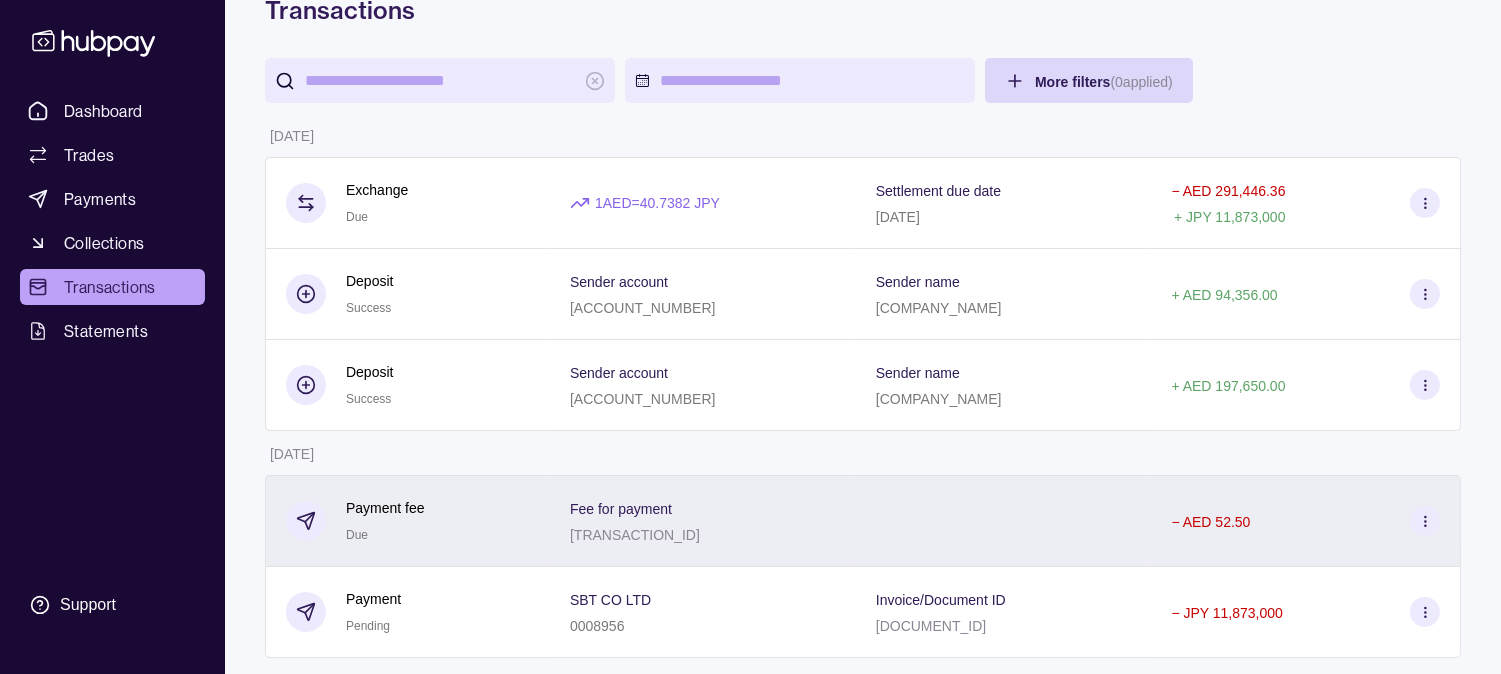 scroll, scrollTop: 0, scrollLeft: 0, axis: both 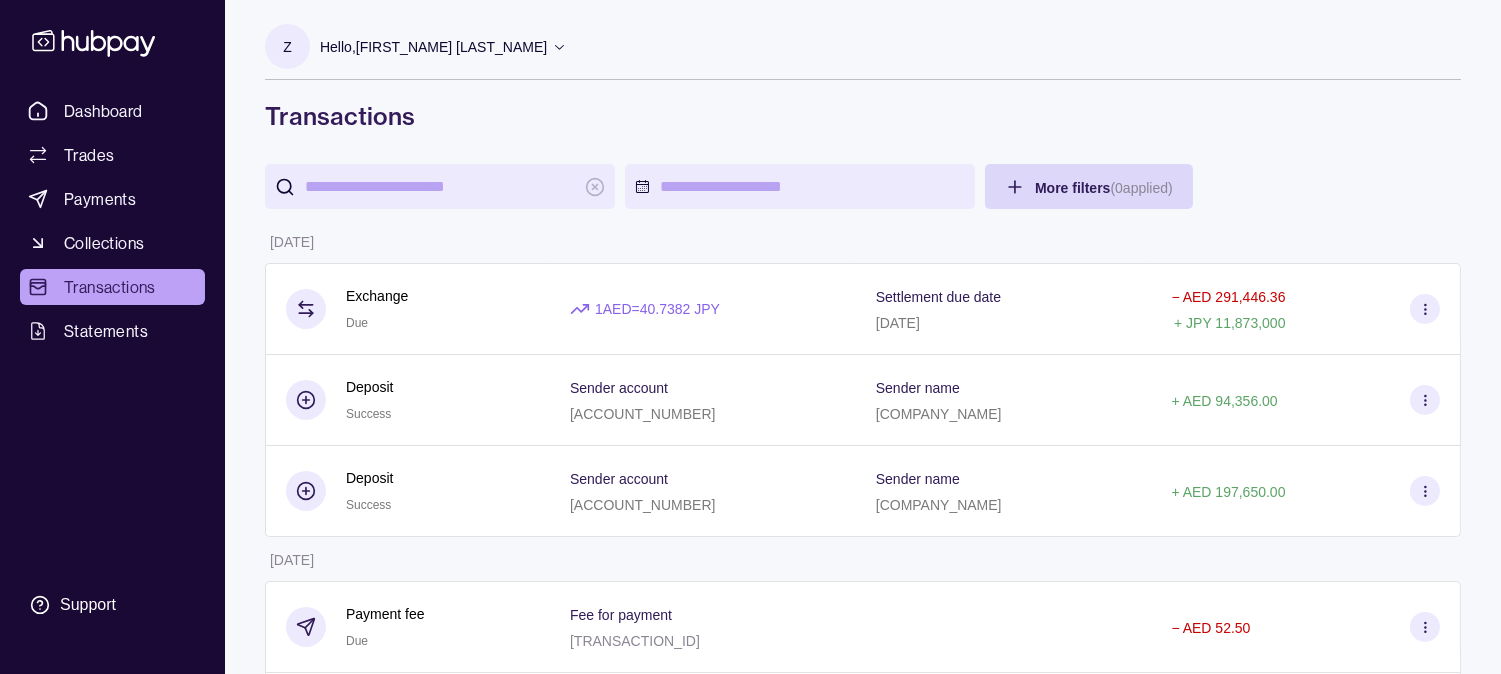click on "Dashboard Trades Payments Collections Transactions Statements Support" at bounding box center (112, 337) 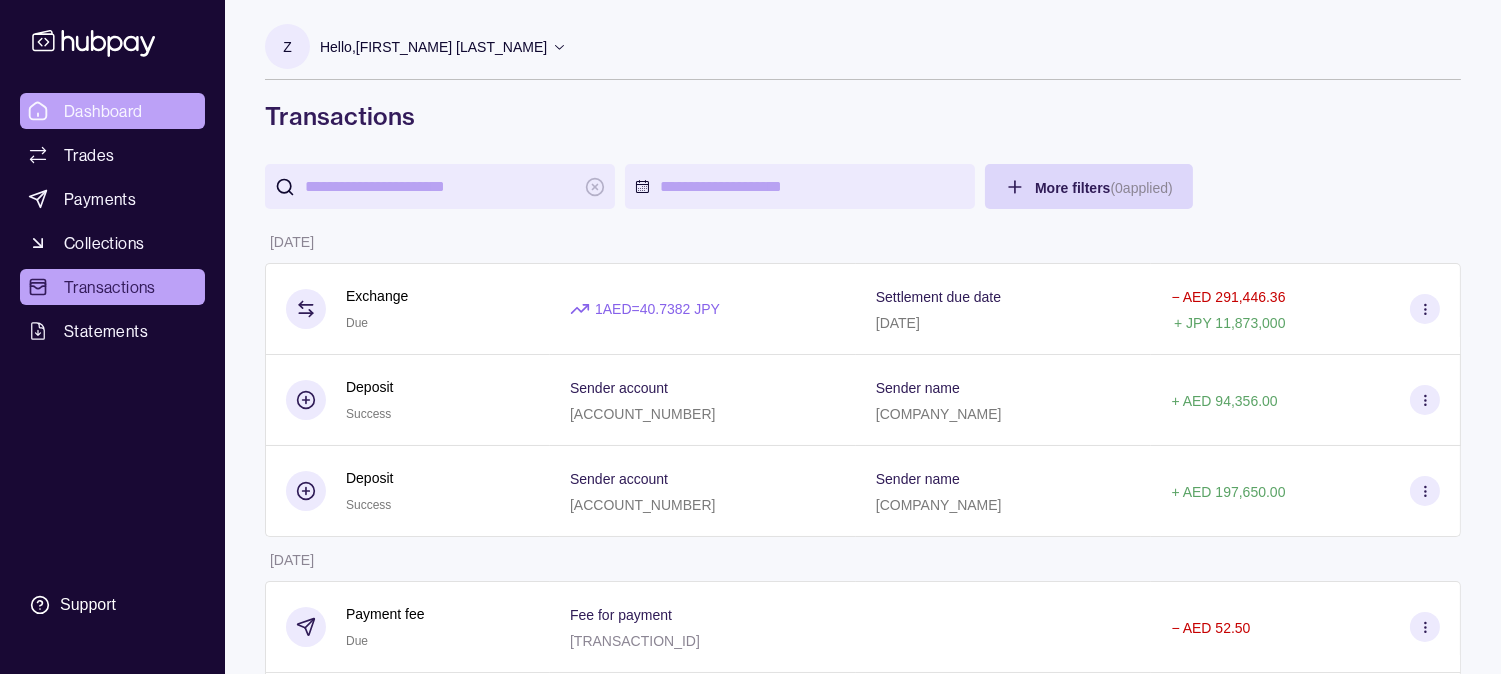 click on "Dashboard" at bounding box center (103, 111) 